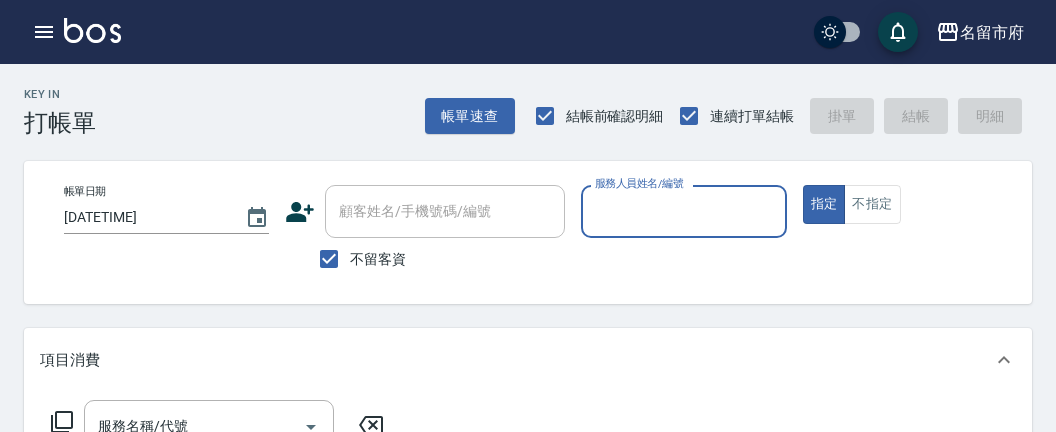 scroll, scrollTop: 0, scrollLeft: 0, axis: both 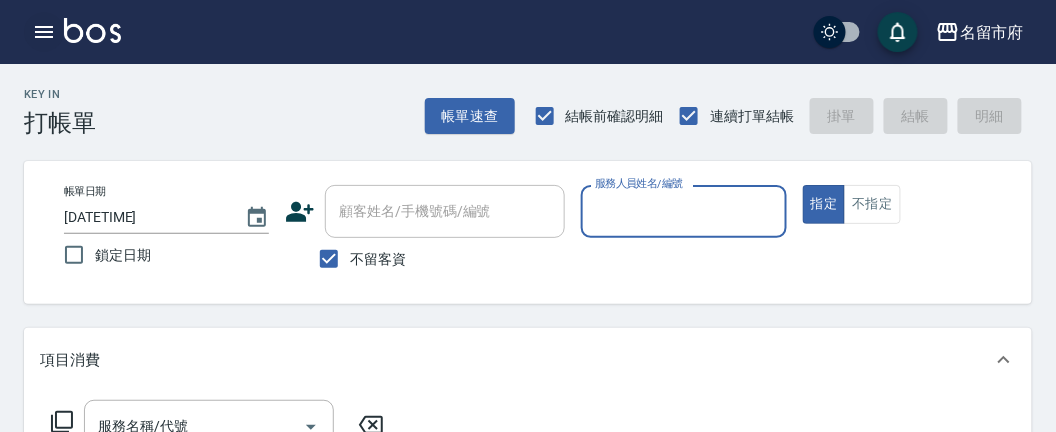 click 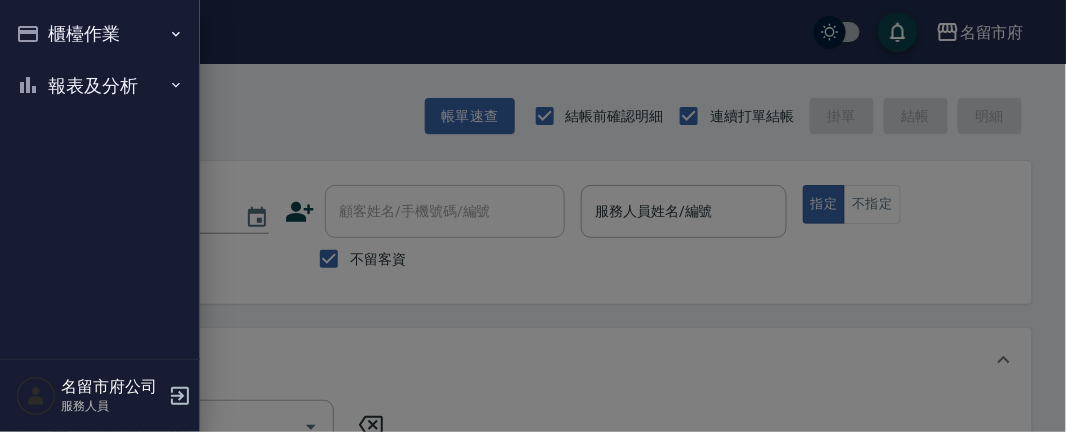 click on "報表及分析" at bounding box center [100, 86] 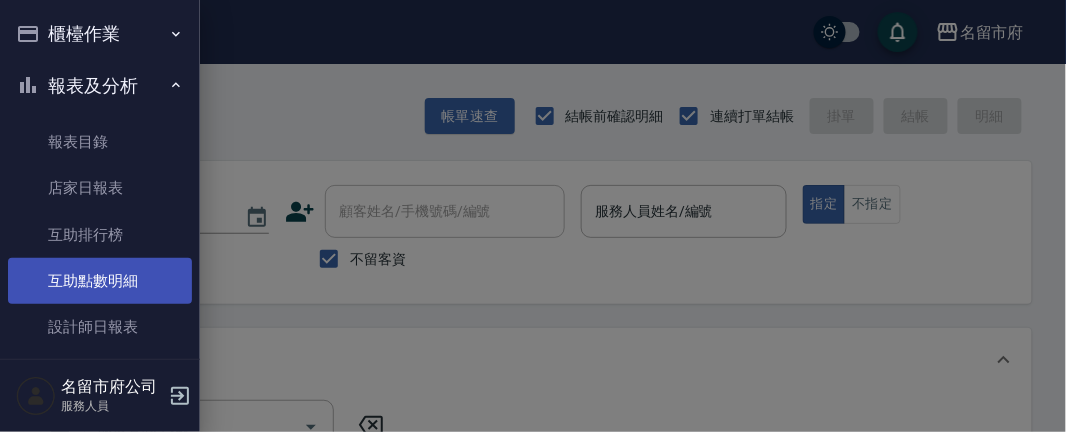 click on "互助點數明細" at bounding box center [100, 281] 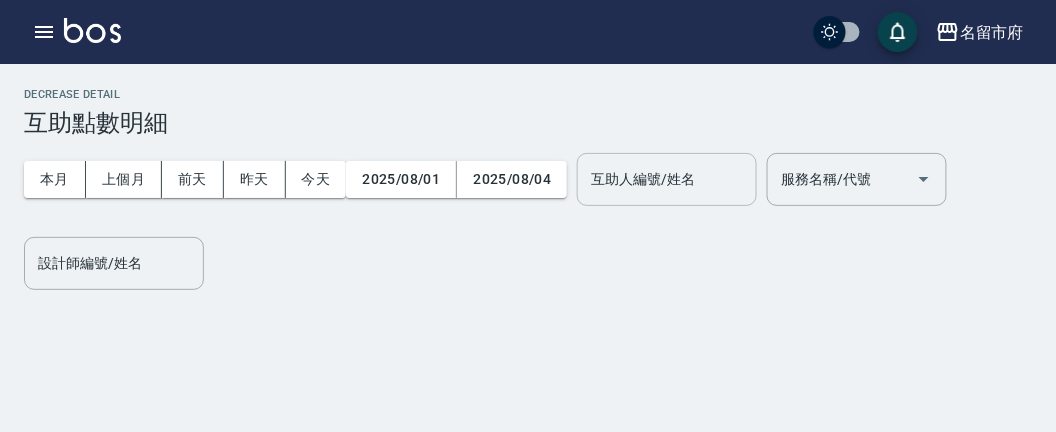 click on "互助人編號/姓名" at bounding box center [667, 179] 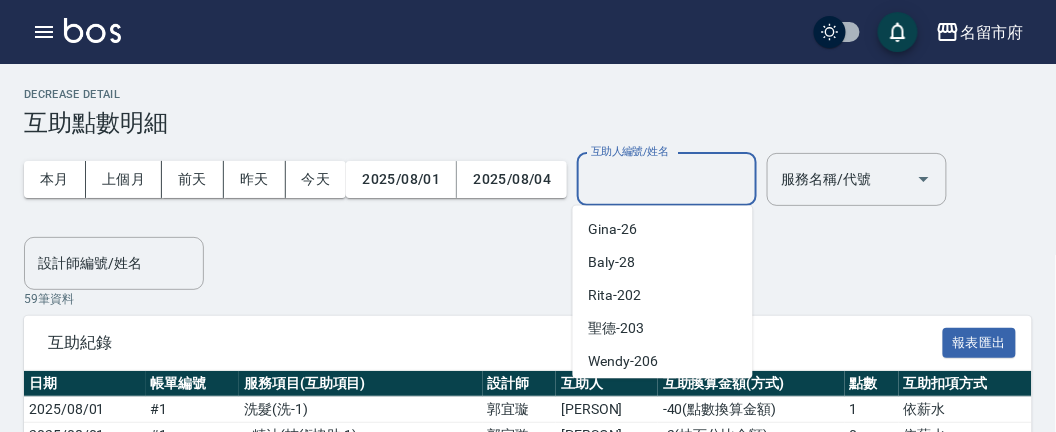 scroll, scrollTop: 173, scrollLeft: 0, axis: vertical 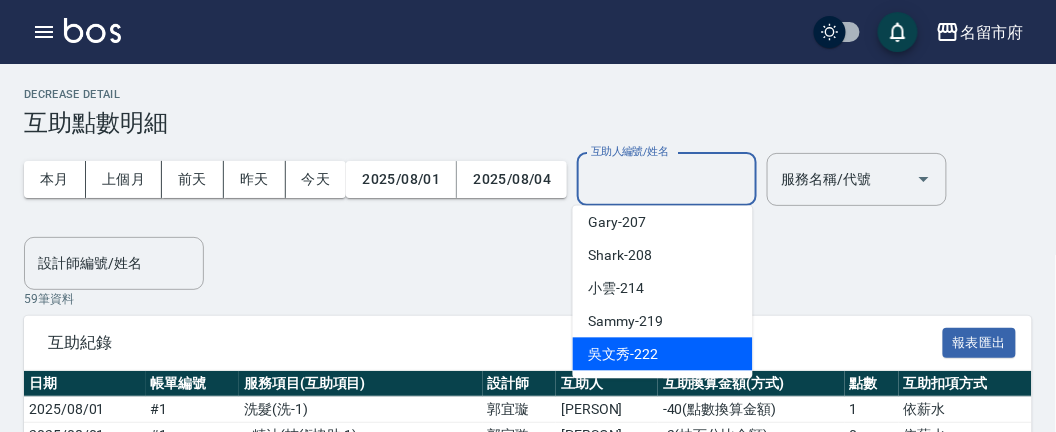 click on "[PERSON] -222" at bounding box center [624, 354] 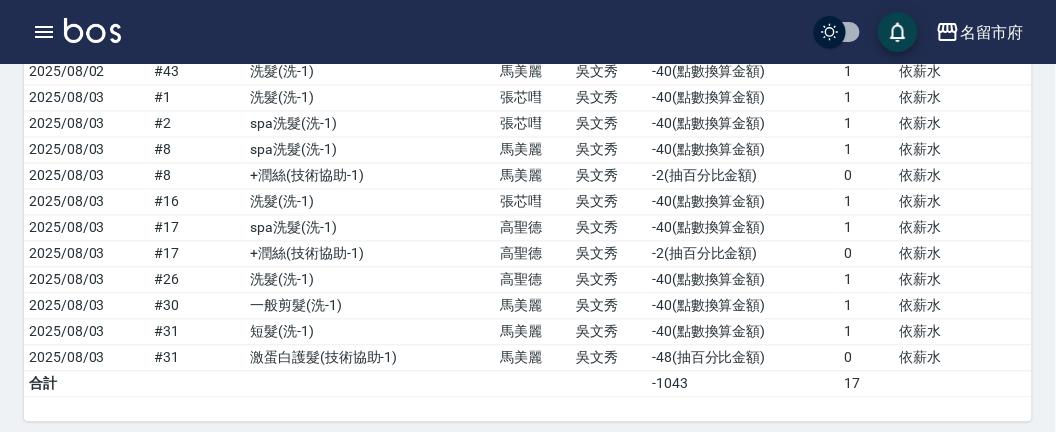 scroll, scrollTop: 0, scrollLeft: 0, axis: both 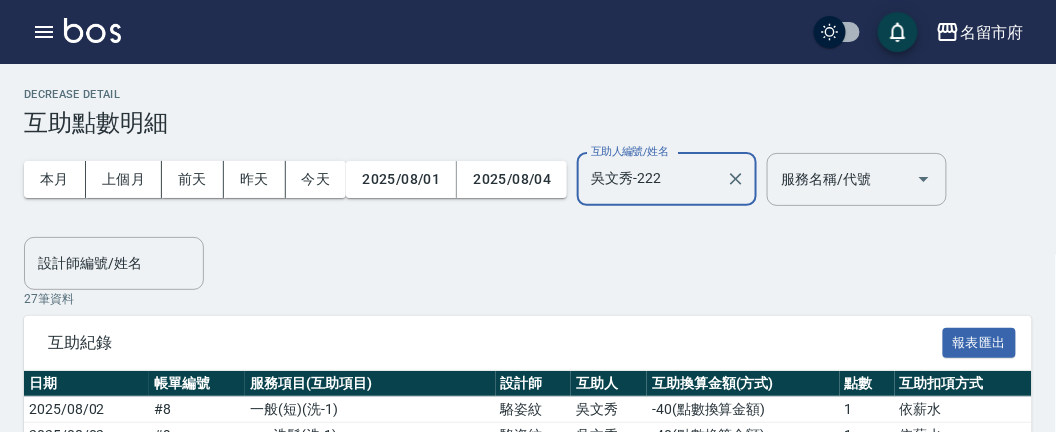 click on "吳文秀-222" at bounding box center [652, 179] 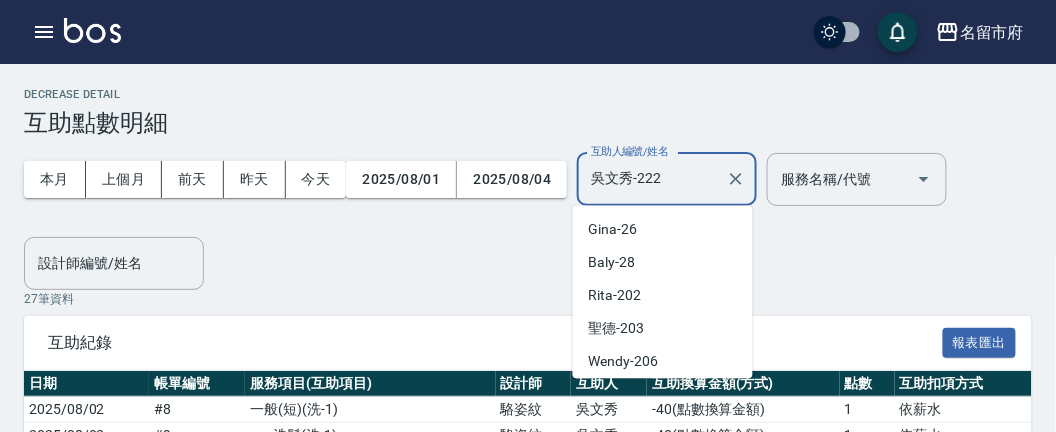 scroll, scrollTop: 165, scrollLeft: 0, axis: vertical 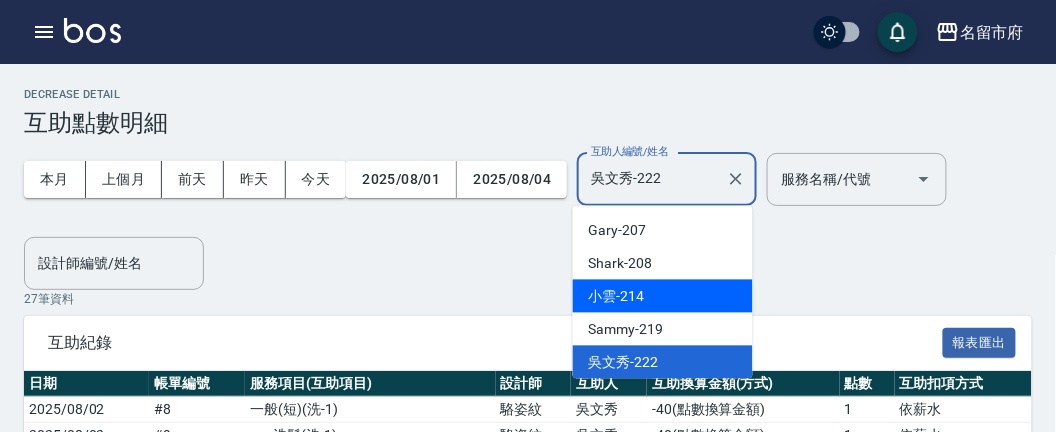 click on "小雲 -214" at bounding box center [663, 296] 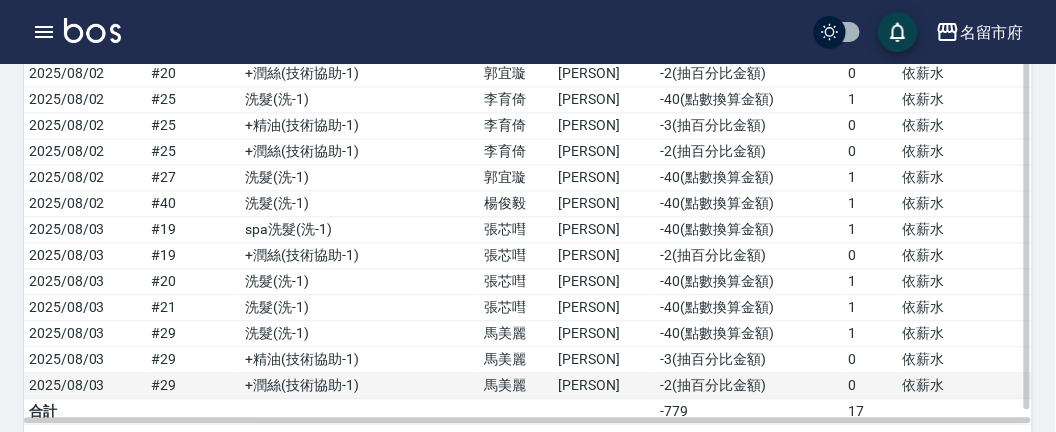 scroll, scrollTop: 803, scrollLeft: 0, axis: vertical 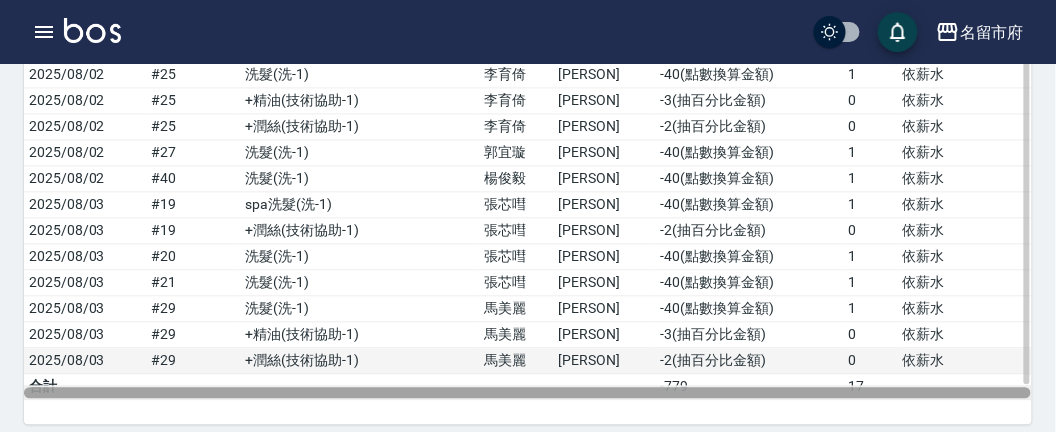 drag, startPoint x: 843, startPoint y: 378, endPoint x: 801, endPoint y: 336, distance: 59.39697 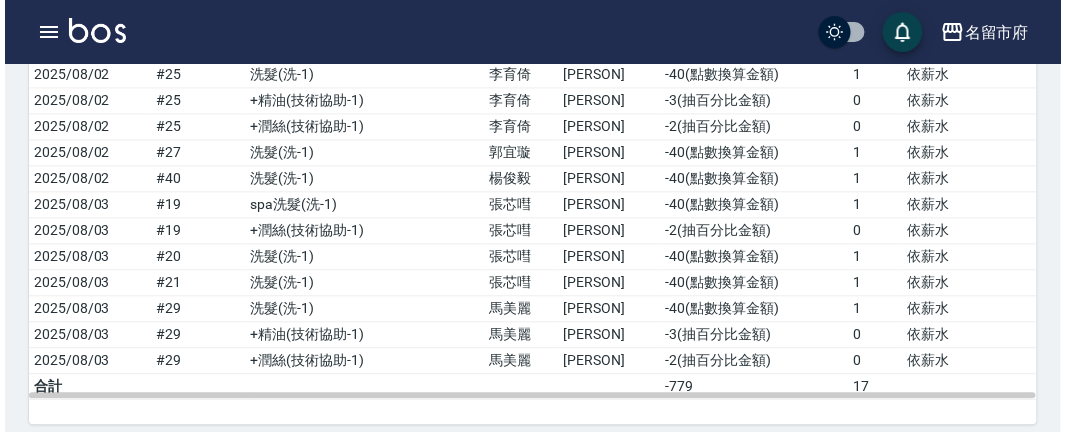 scroll, scrollTop: 692, scrollLeft: 0, axis: vertical 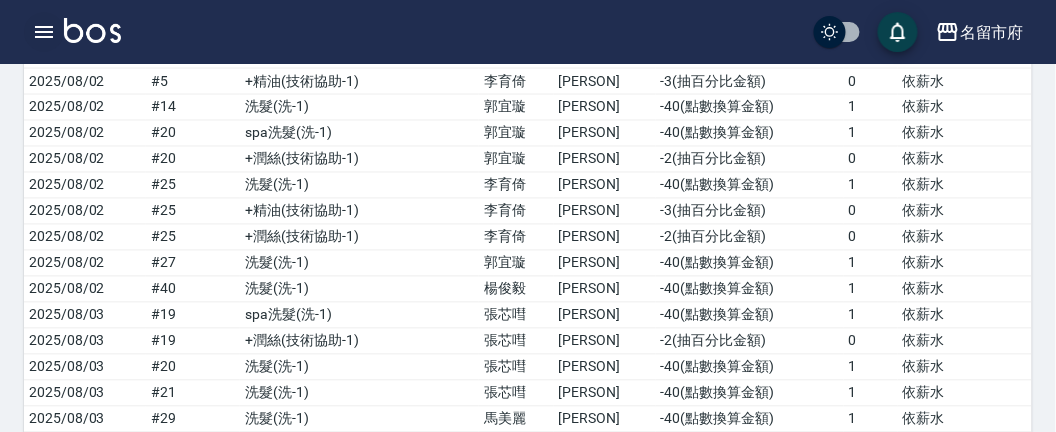 click 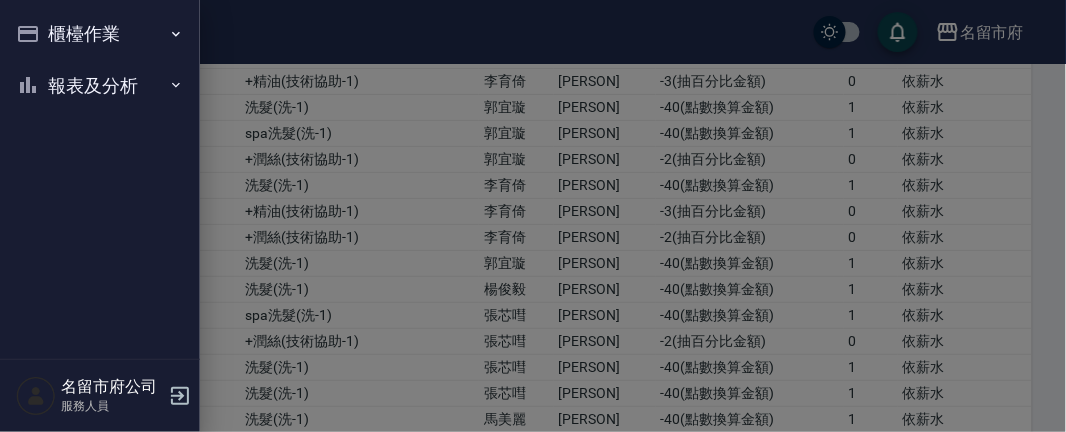 click on "櫃檯作業" at bounding box center [100, 34] 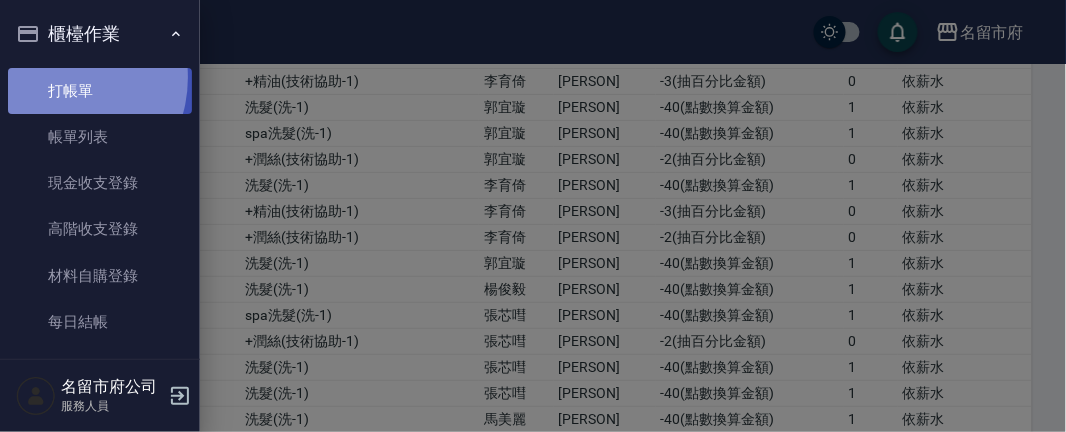 drag, startPoint x: 55, startPoint y: 77, endPoint x: 95, endPoint y: 94, distance: 43.462627 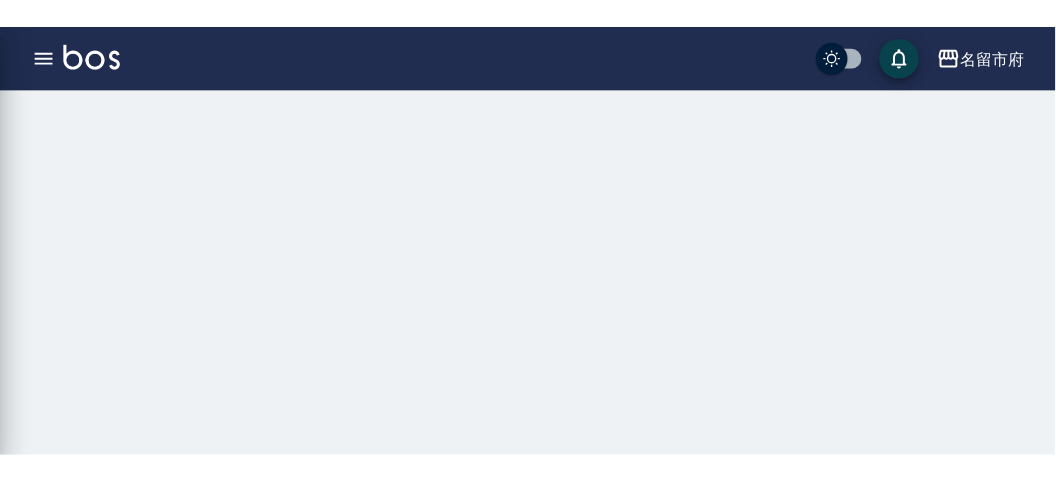 scroll, scrollTop: 0, scrollLeft: 0, axis: both 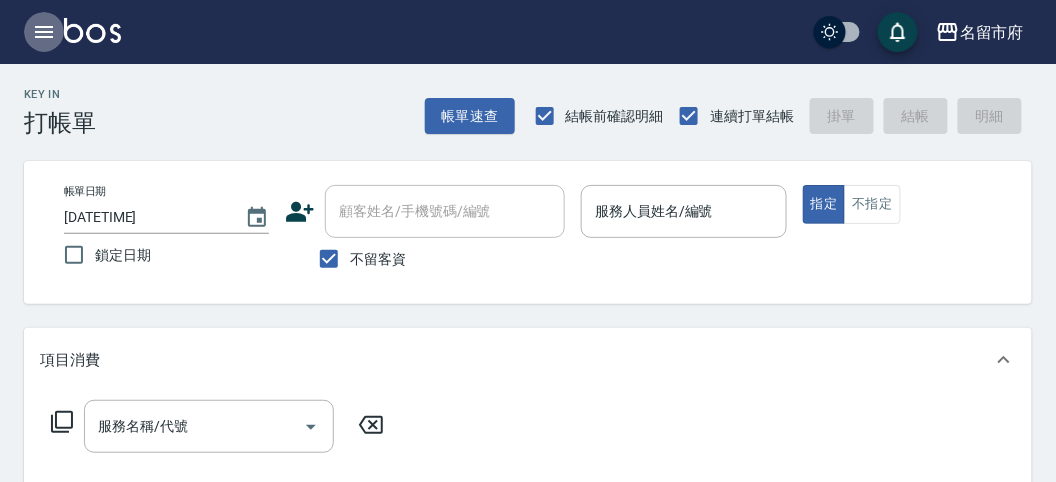 click 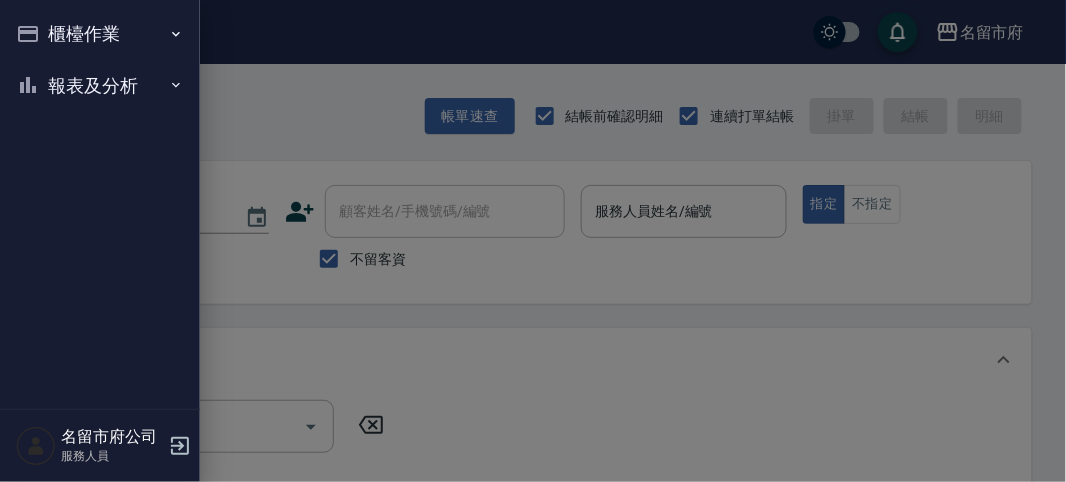 click on "櫃檯作業" at bounding box center (100, 34) 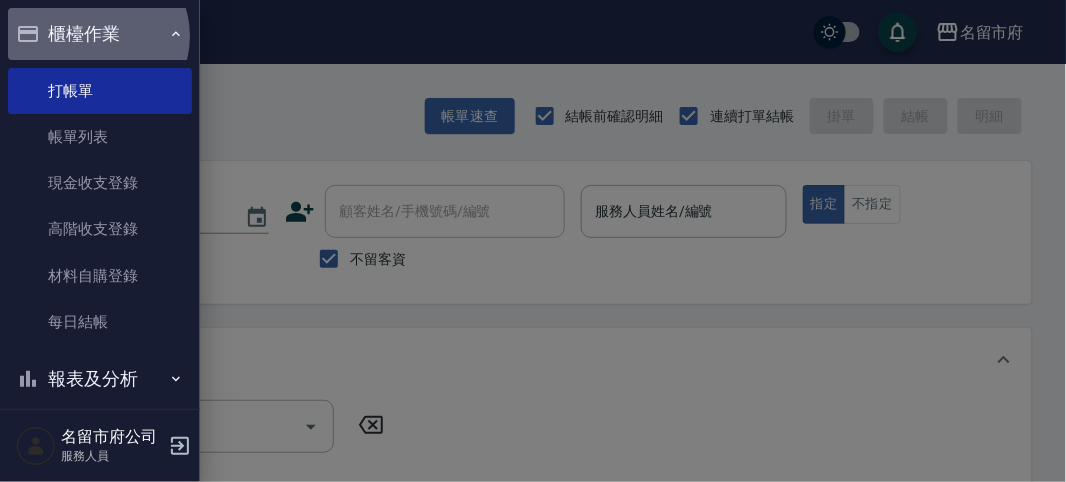 click on "櫃檯作業" at bounding box center [100, 34] 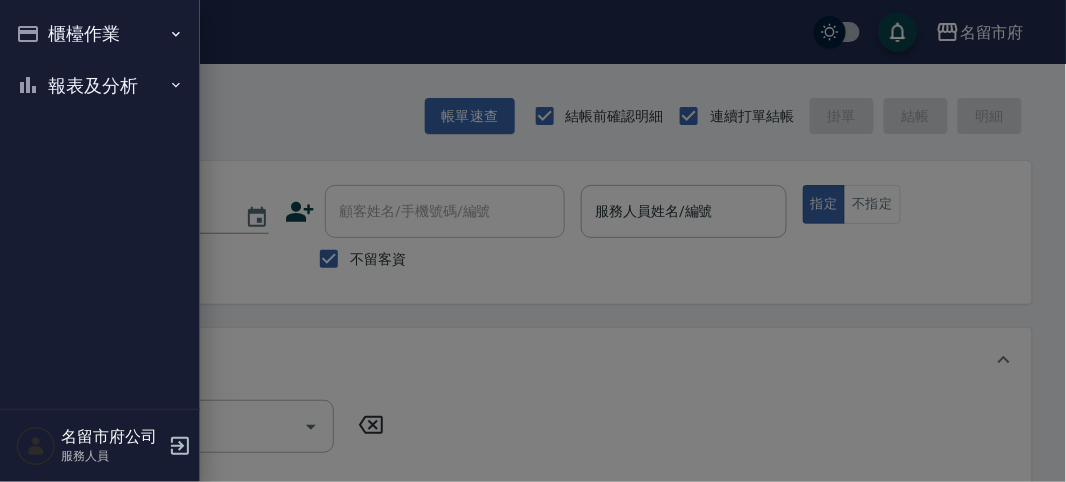 click on "櫃檯作業" at bounding box center (100, 34) 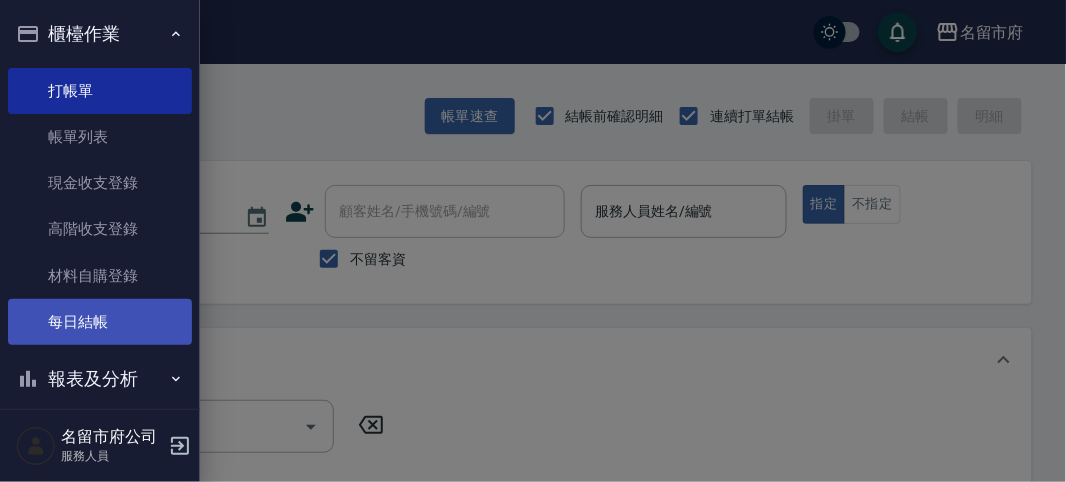 click on "每日結帳" at bounding box center (100, 322) 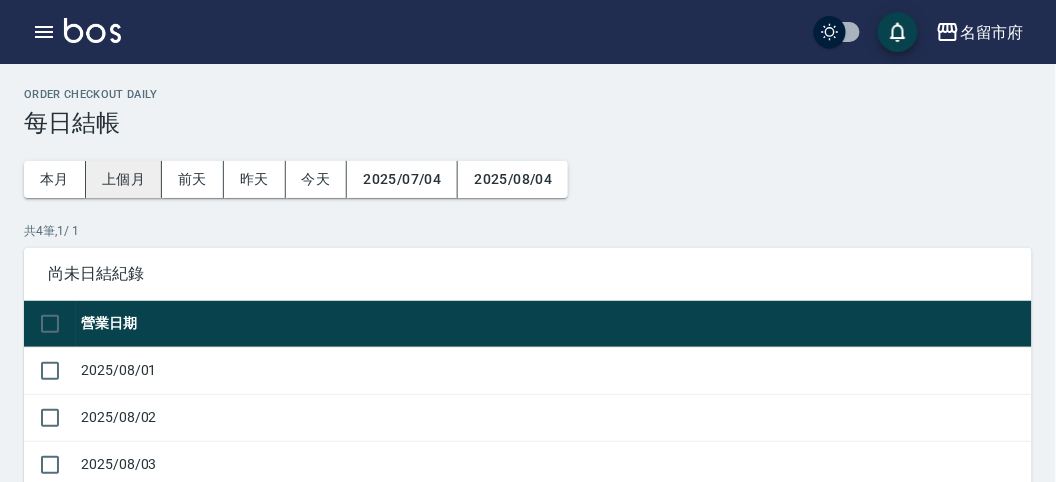click on "上個月" at bounding box center [124, 179] 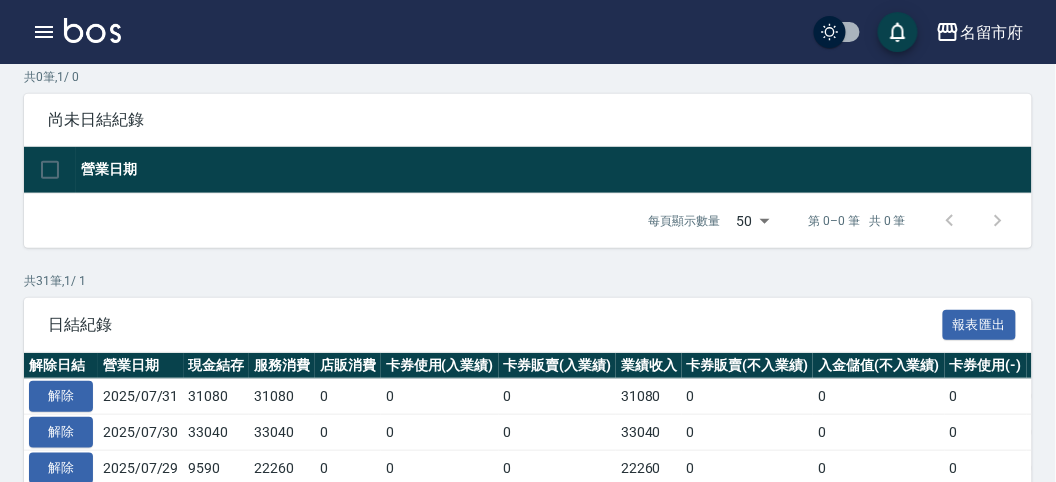 scroll, scrollTop: 0, scrollLeft: 0, axis: both 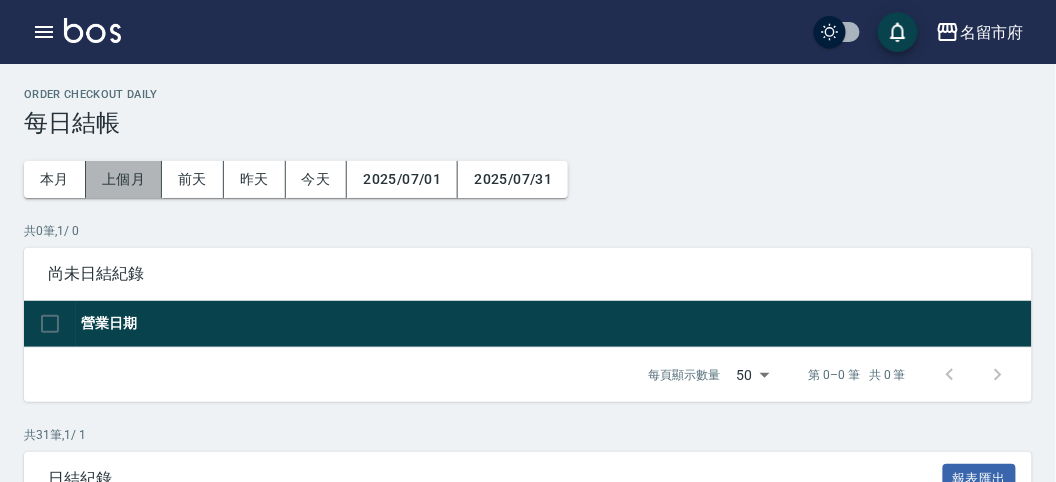 click on "上個月" at bounding box center [124, 179] 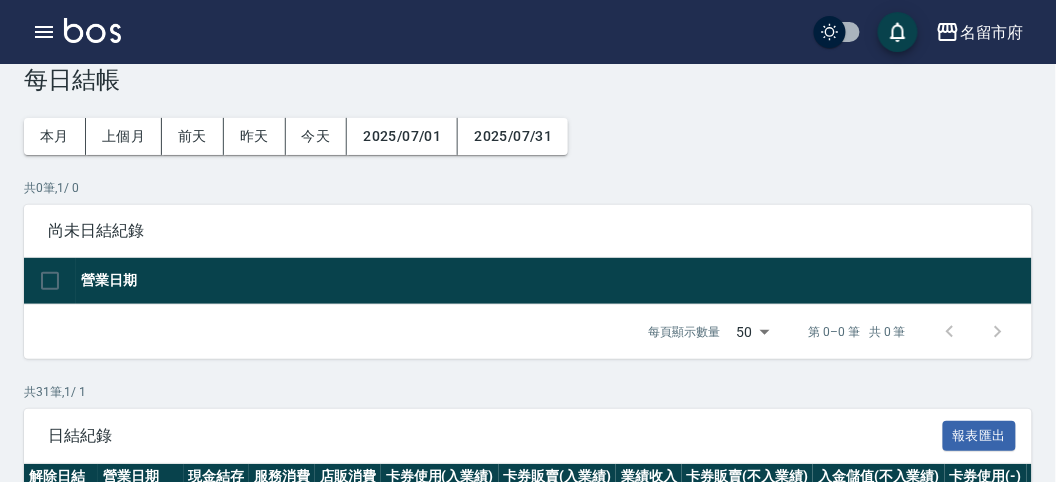 scroll, scrollTop: 0, scrollLeft: 0, axis: both 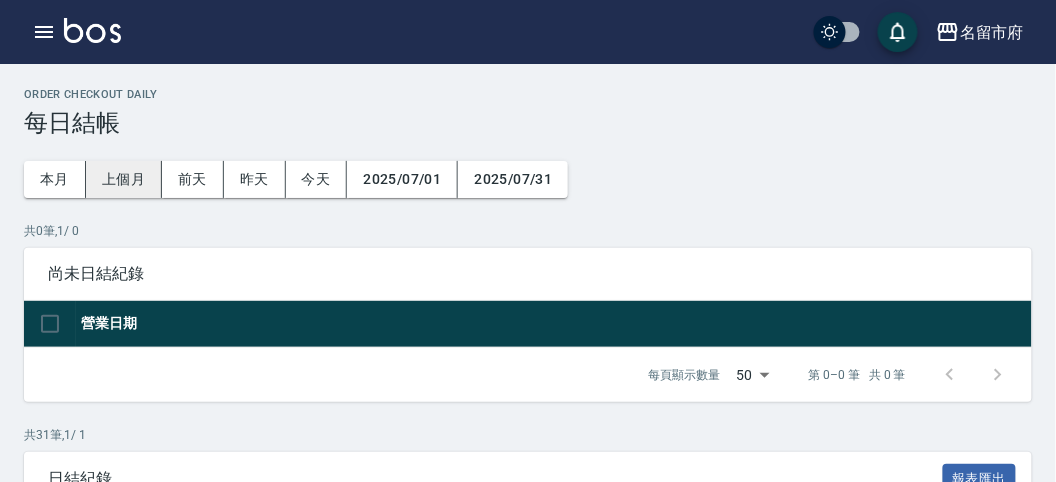 click on "上個月" at bounding box center (124, 179) 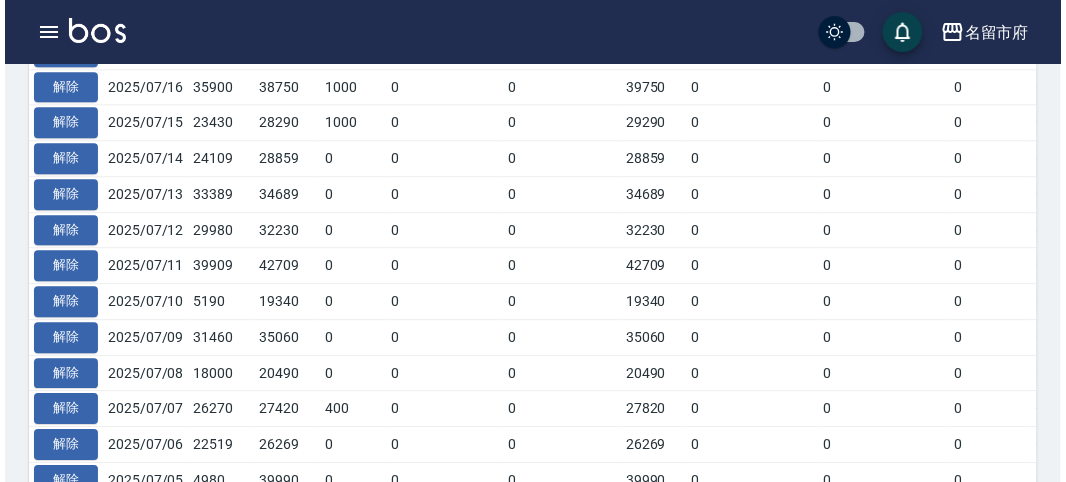 scroll, scrollTop: 1265, scrollLeft: 0, axis: vertical 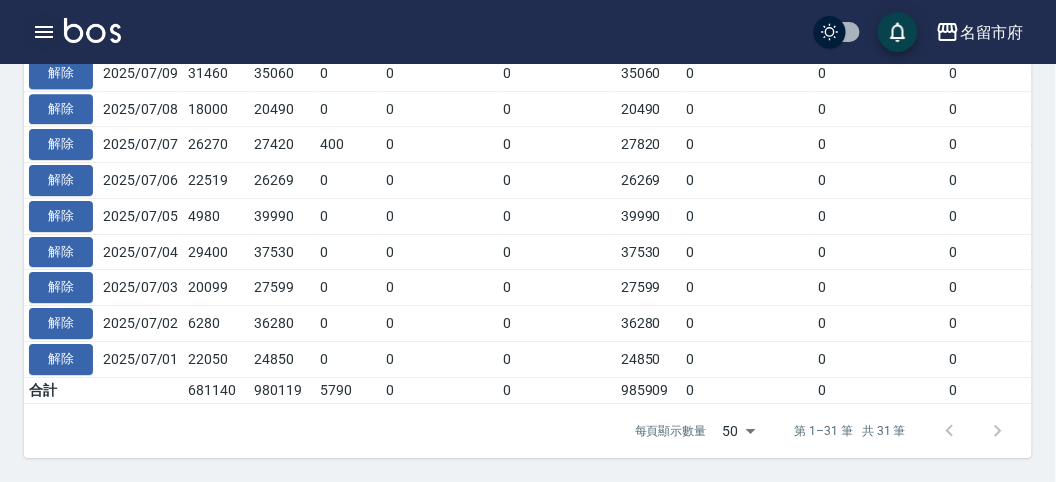 click 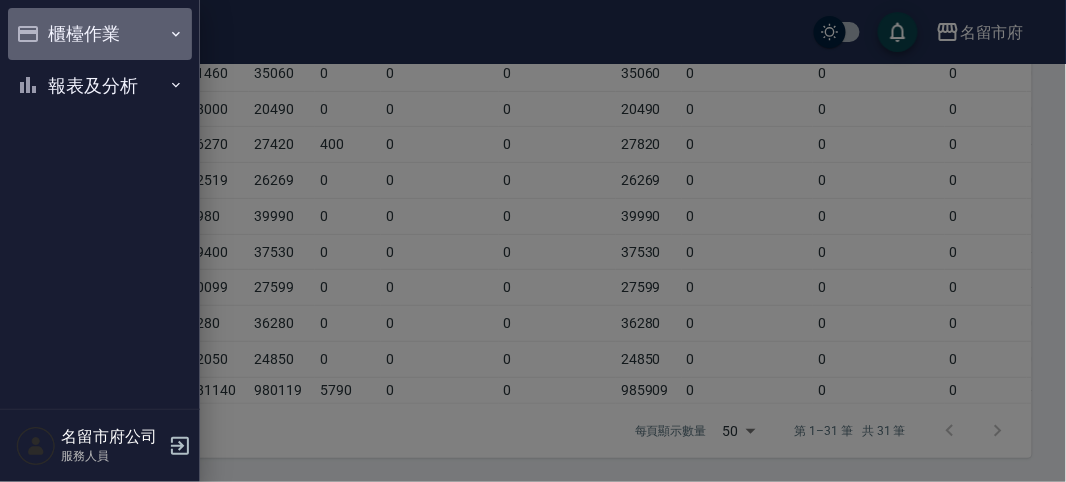 drag, startPoint x: 51, startPoint y: 33, endPoint x: 66, endPoint y: 51, distance: 23.43075 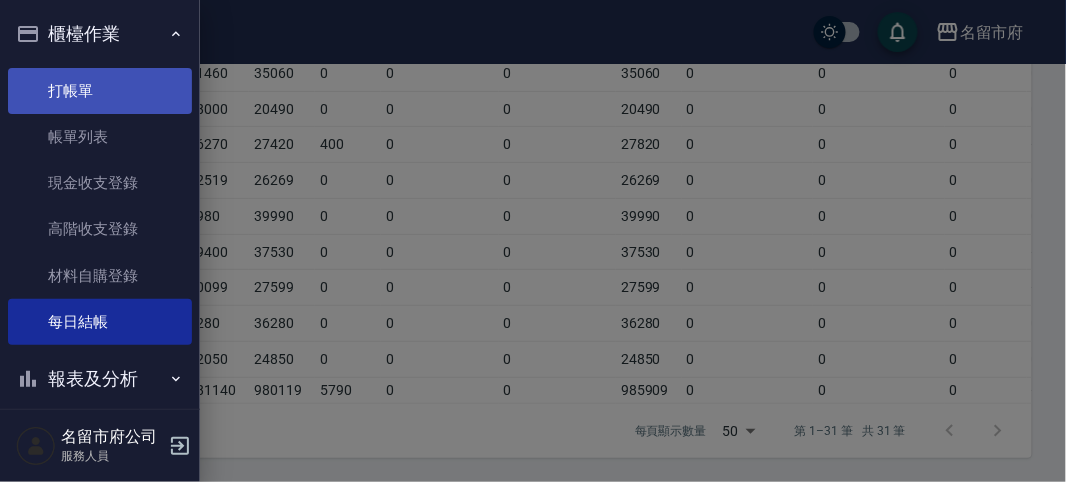click on "打帳單" at bounding box center (100, 91) 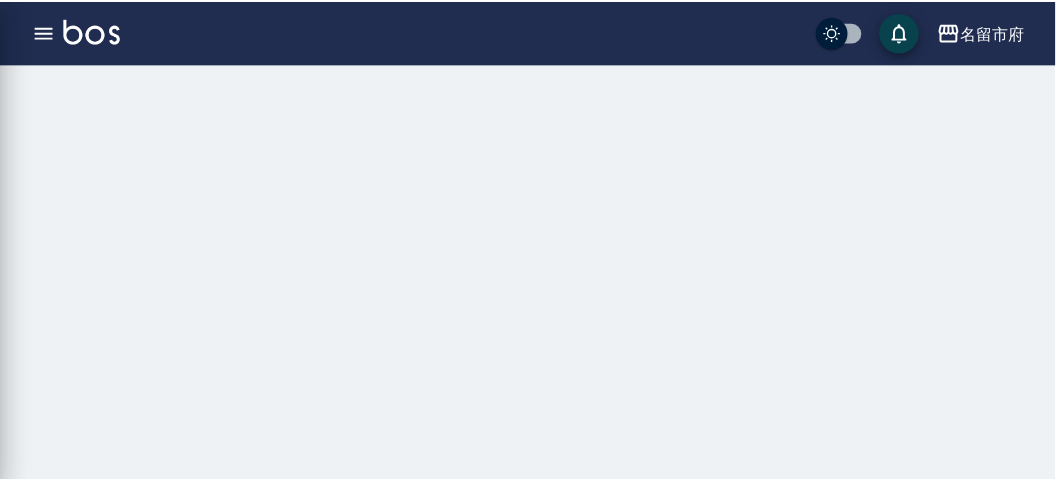 scroll, scrollTop: 0, scrollLeft: 0, axis: both 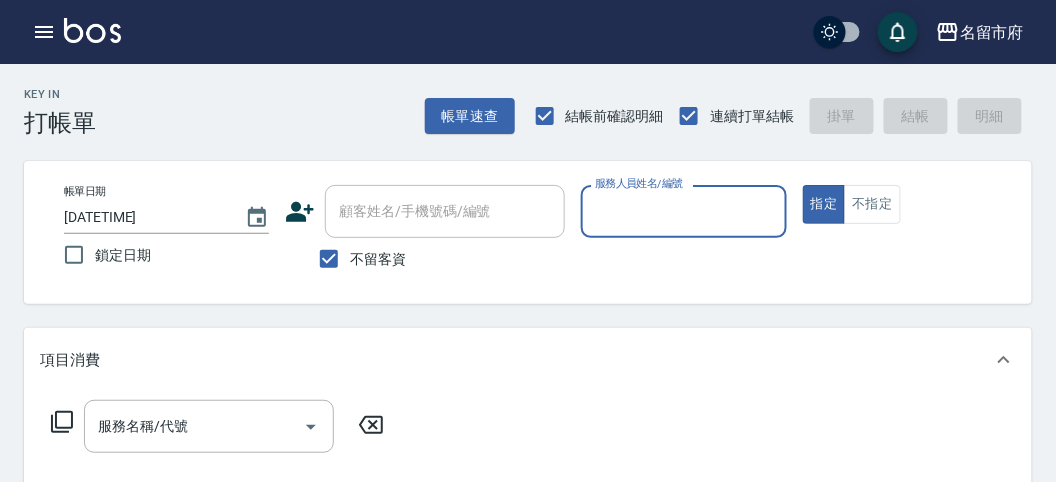 click on "服務人員姓名/編號" at bounding box center [683, 211] 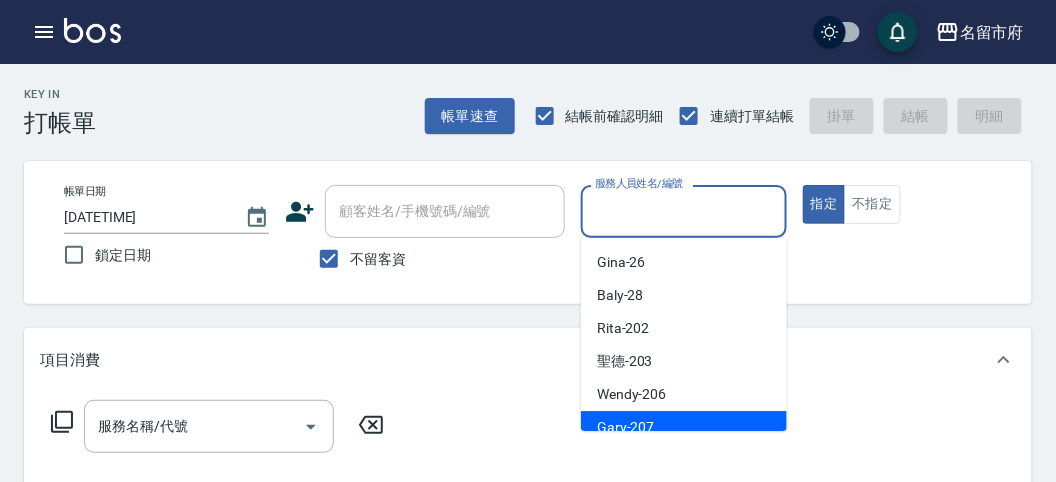 click on "Gary -207" at bounding box center [684, 427] 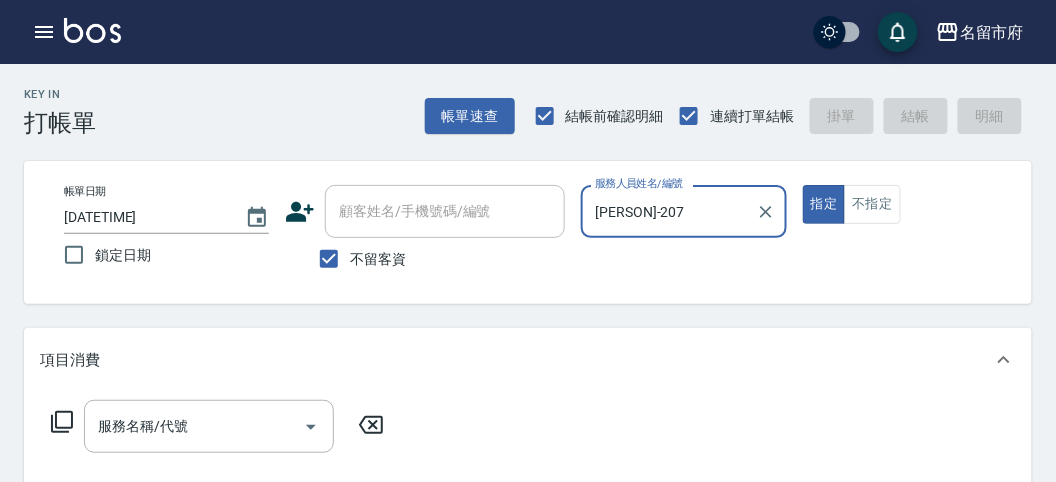 click 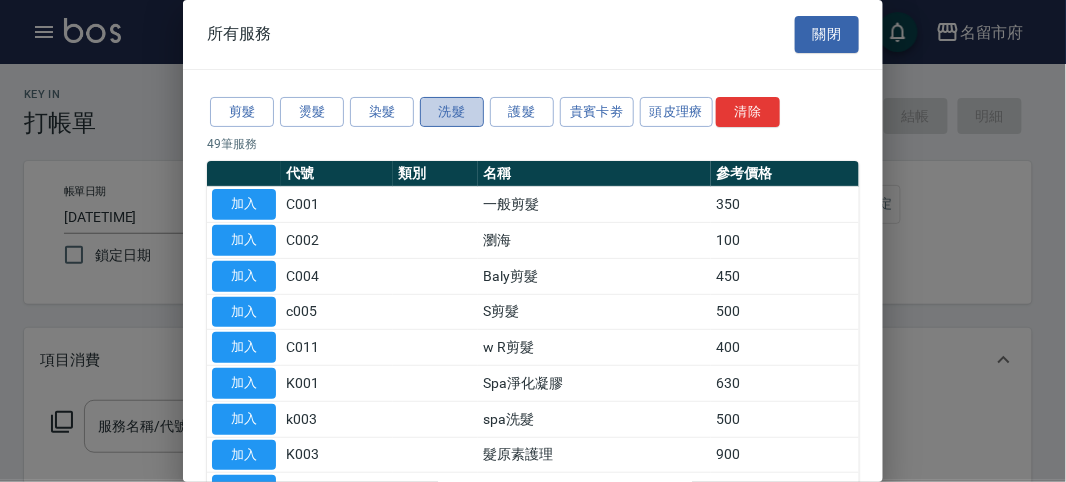 click on "洗髮" at bounding box center (452, 112) 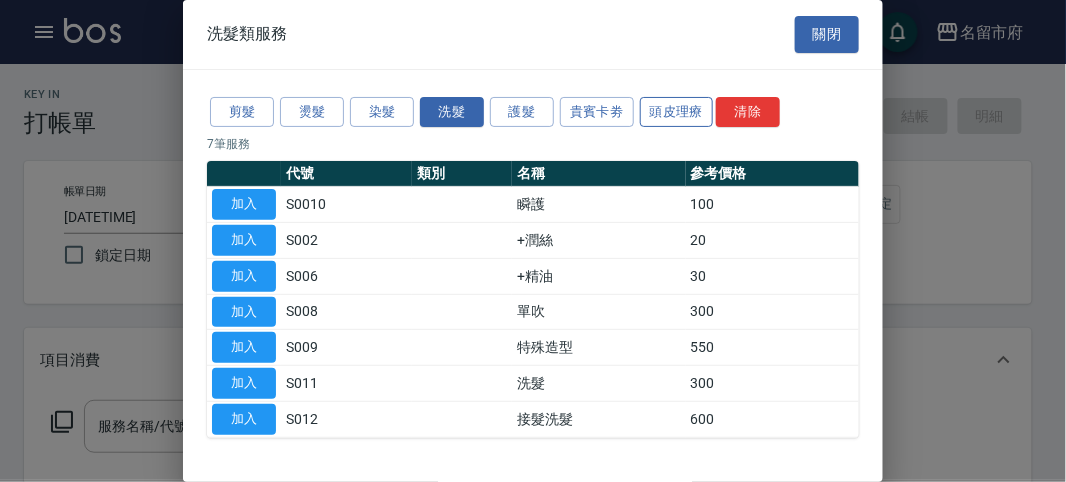 click on "頭皮理療" at bounding box center [677, 112] 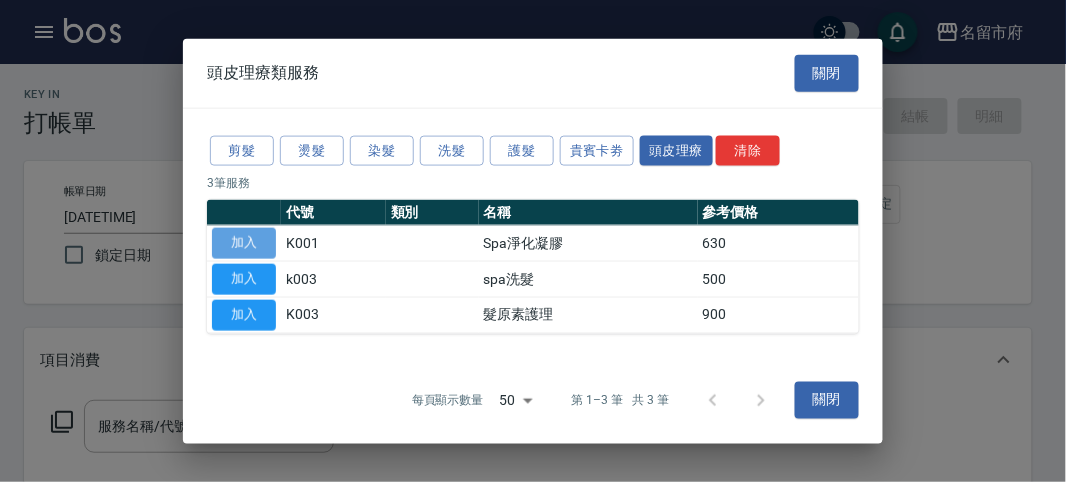 click on "加入" at bounding box center (244, 243) 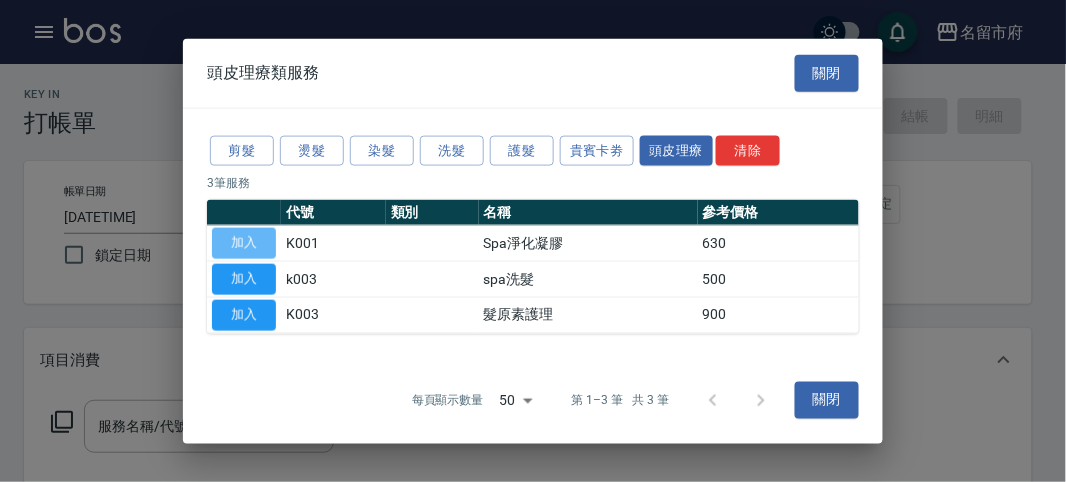 type on "Spa淨化凝膠(K001)" 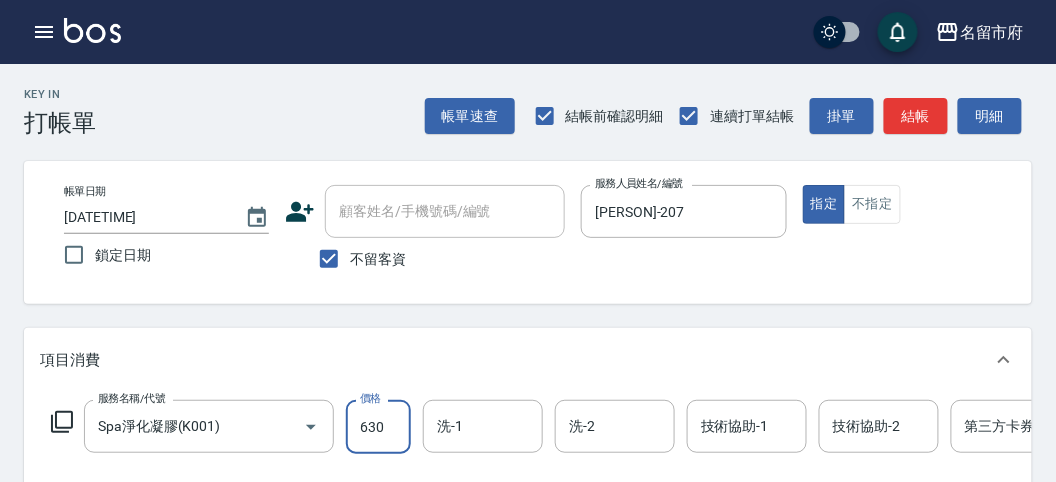 click on "630" at bounding box center [378, 427] 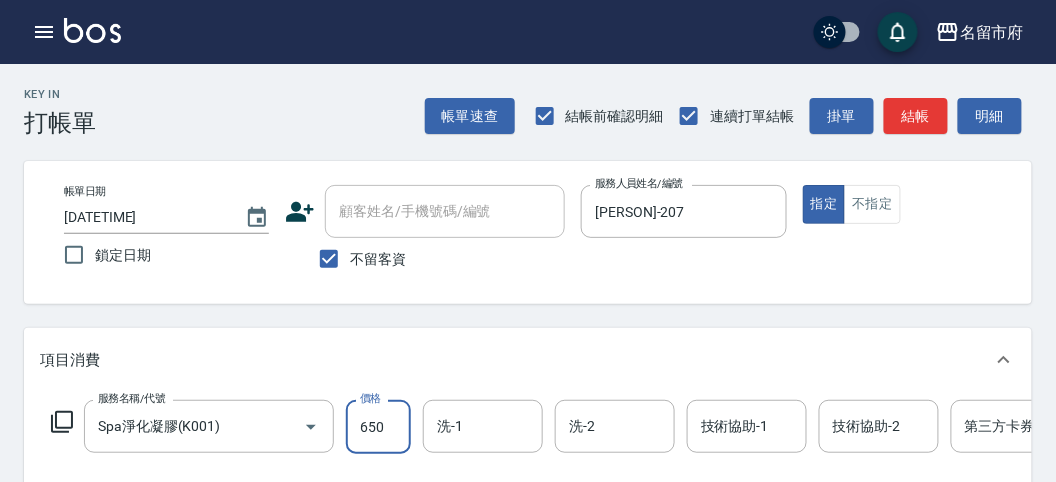type on "650" 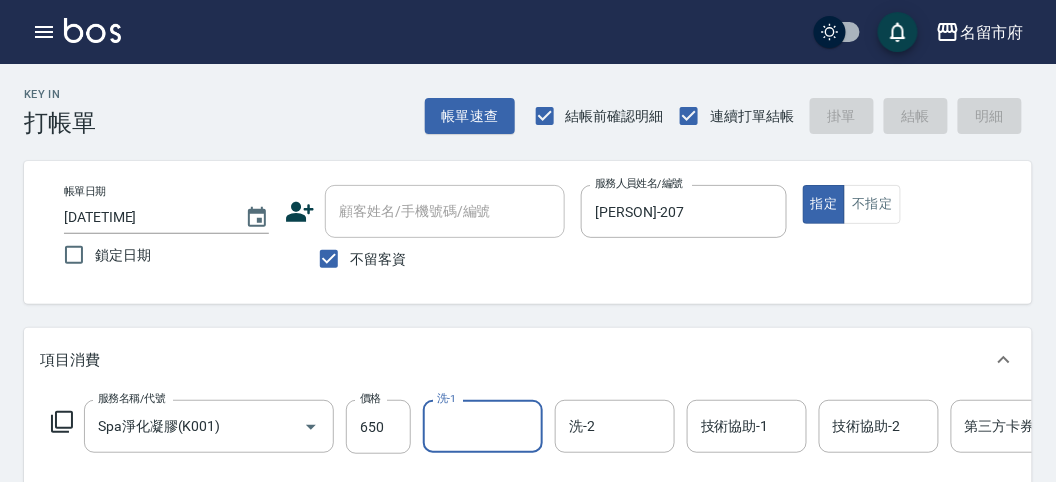 type on "[DATETIME]" 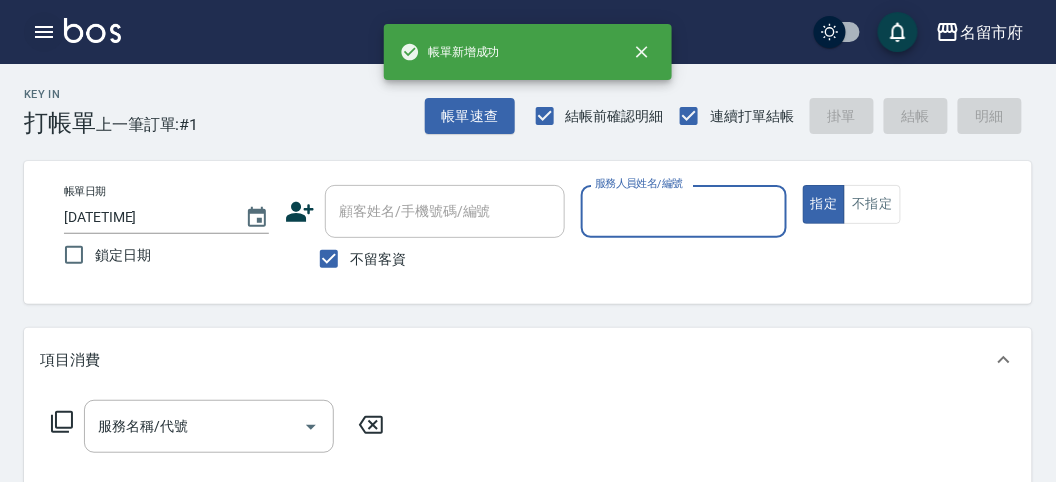click 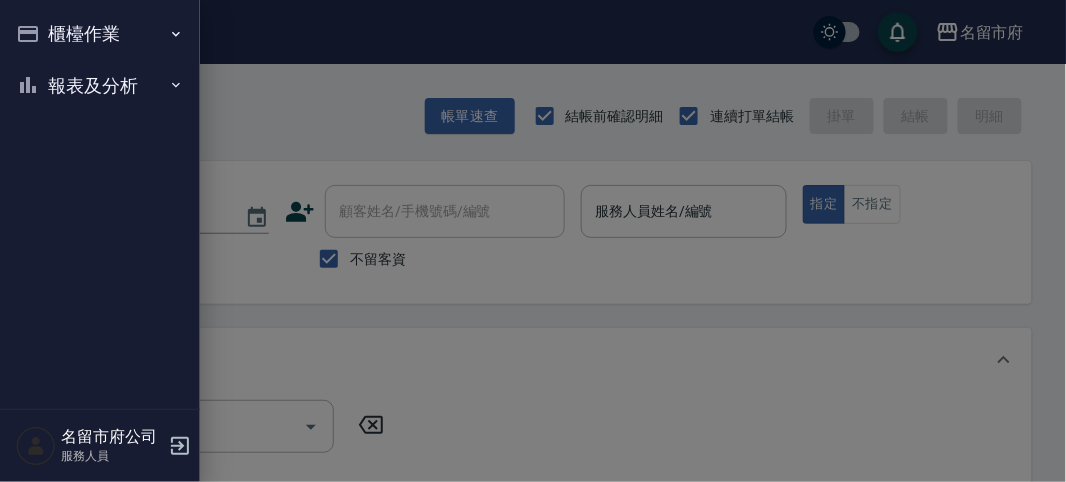 click on "報表及分析" at bounding box center (100, 86) 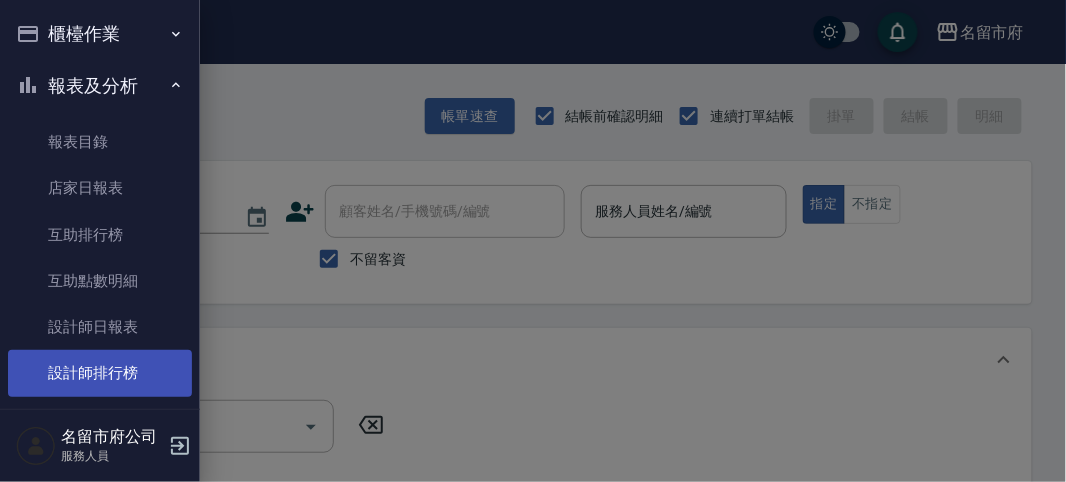 click on "設計師排行榜" at bounding box center (100, 373) 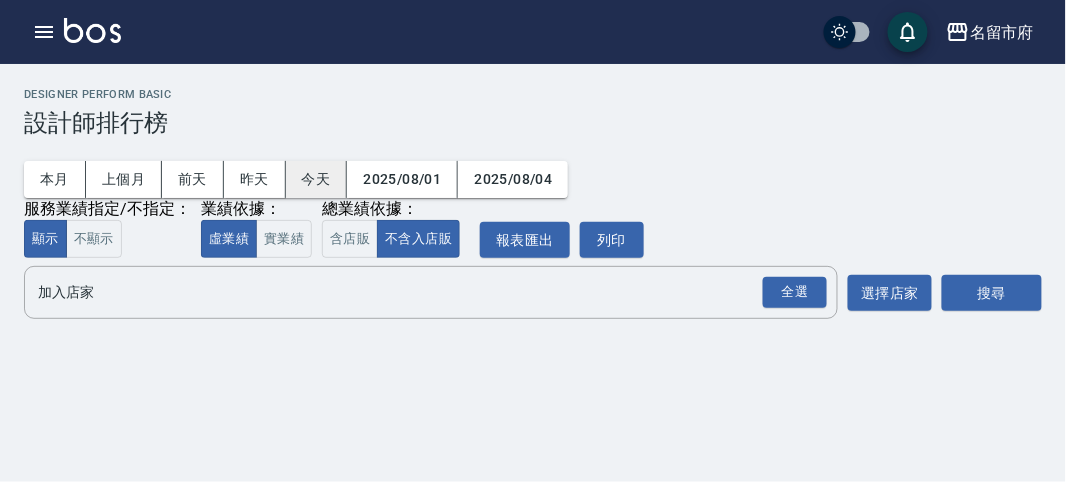 click on "今天" at bounding box center (317, 179) 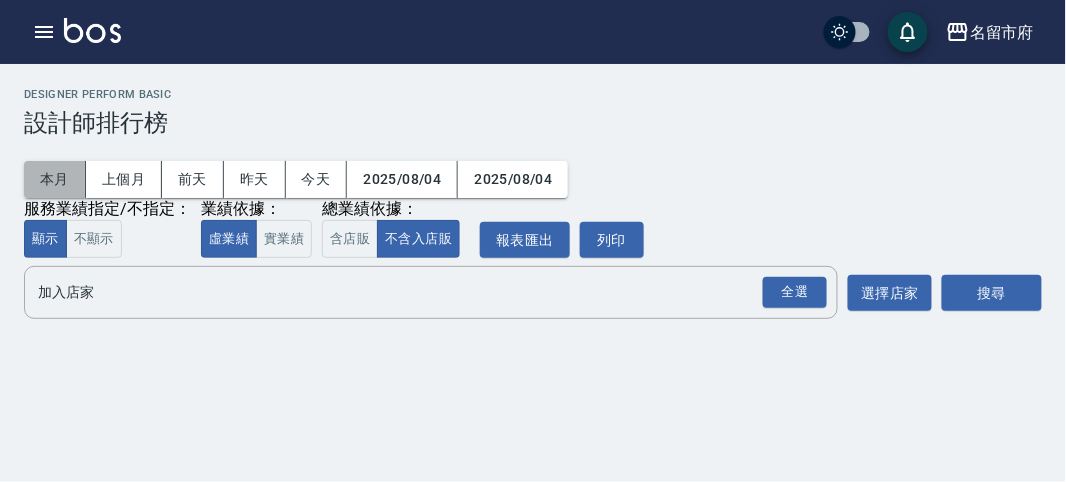 drag, startPoint x: 53, startPoint y: 182, endPoint x: 224, endPoint y: 226, distance: 176.5701 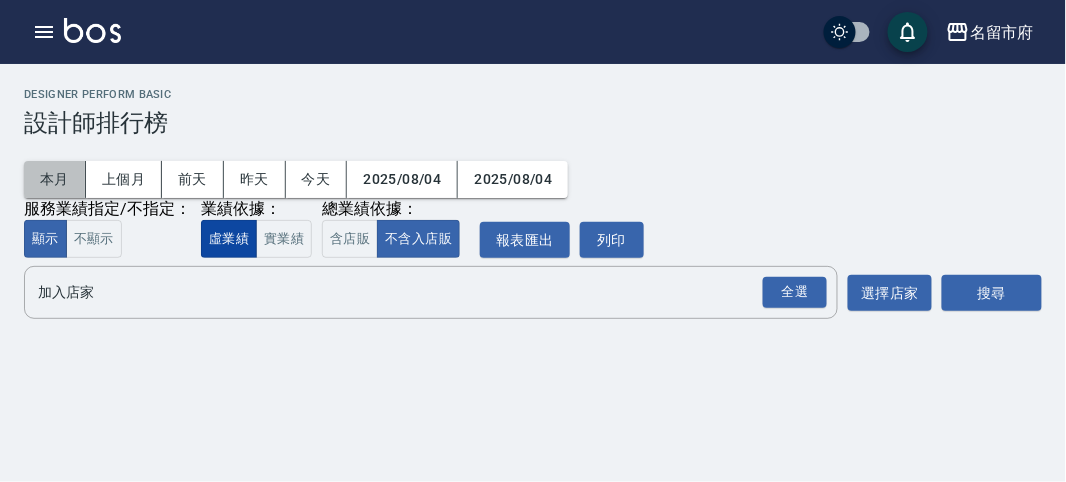click on "本月" at bounding box center [55, 179] 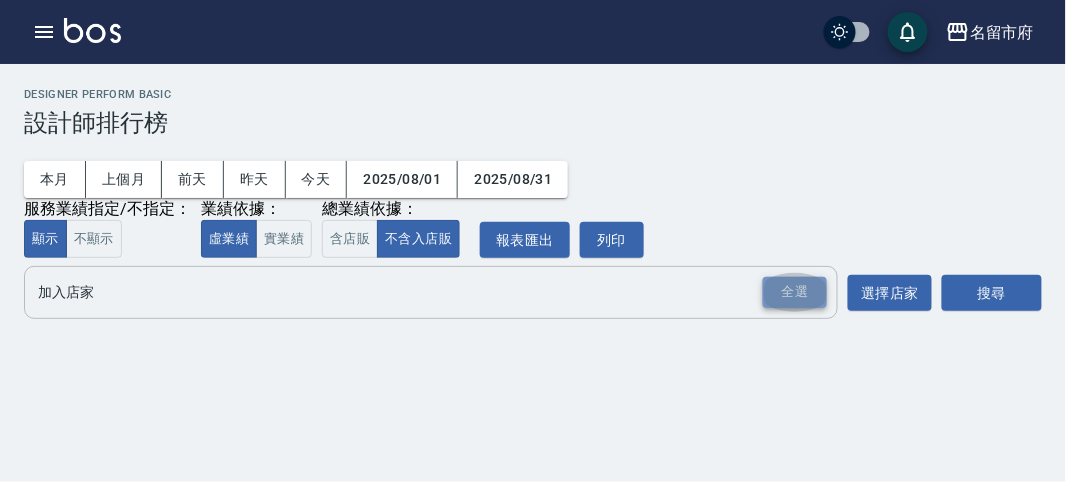 click on "全選" at bounding box center (795, 292) 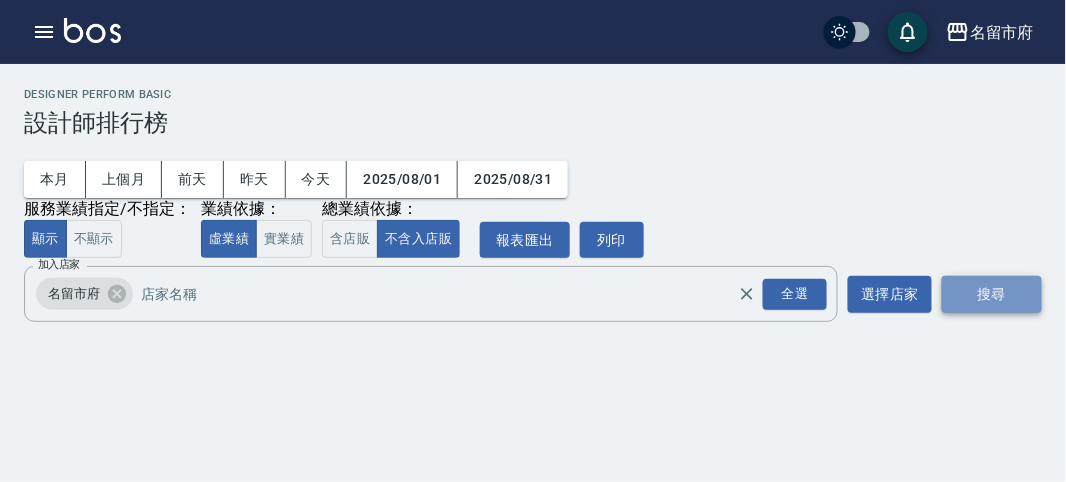 click on "搜尋" at bounding box center (992, 294) 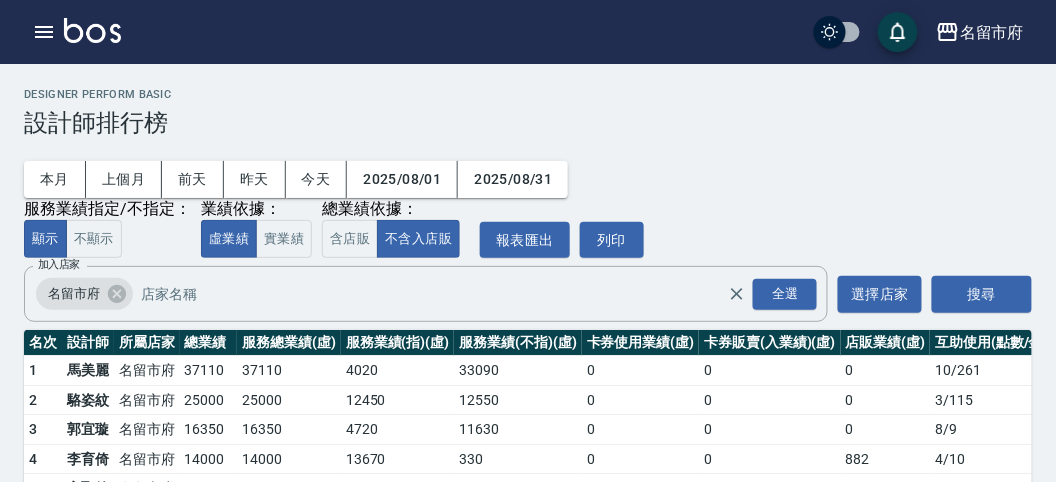 scroll, scrollTop: 175, scrollLeft: 0, axis: vertical 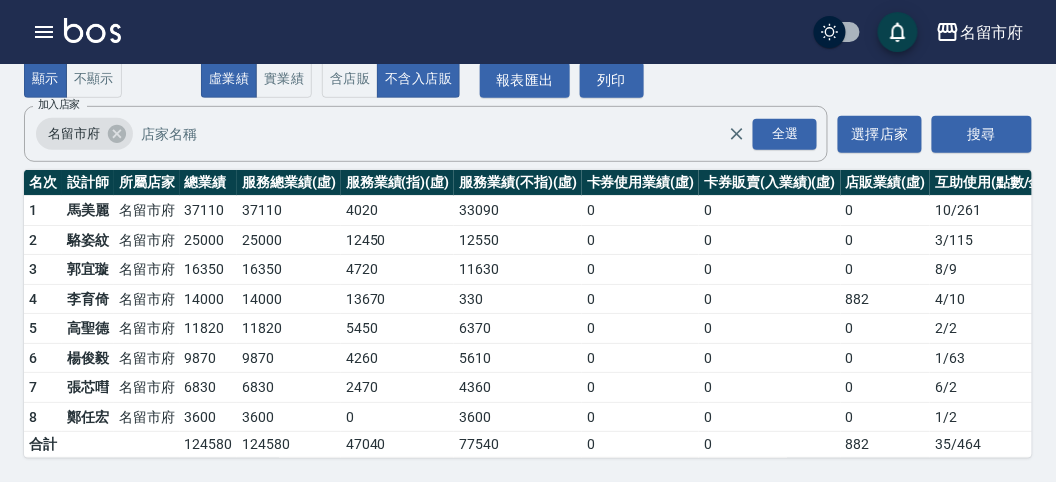 click at bounding box center [92, 30] 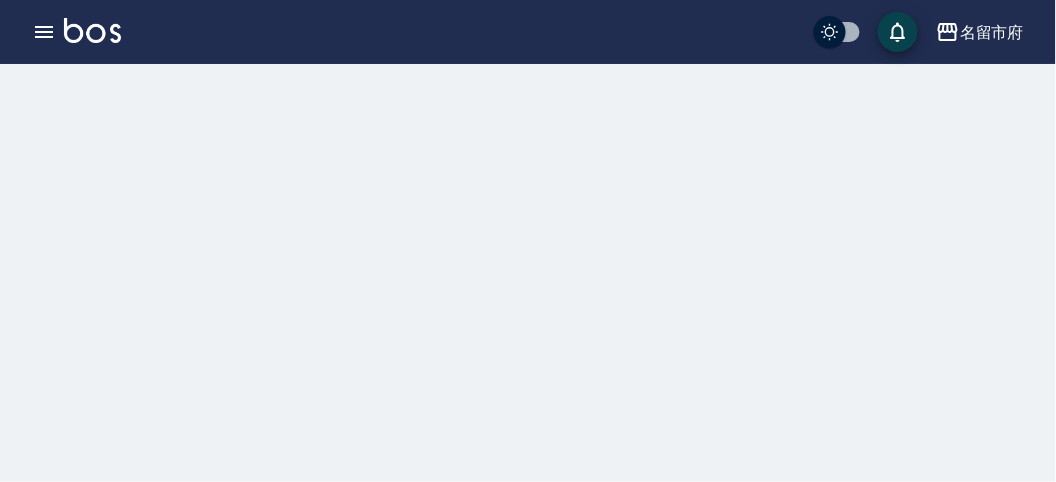 scroll, scrollTop: 0, scrollLeft: 0, axis: both 